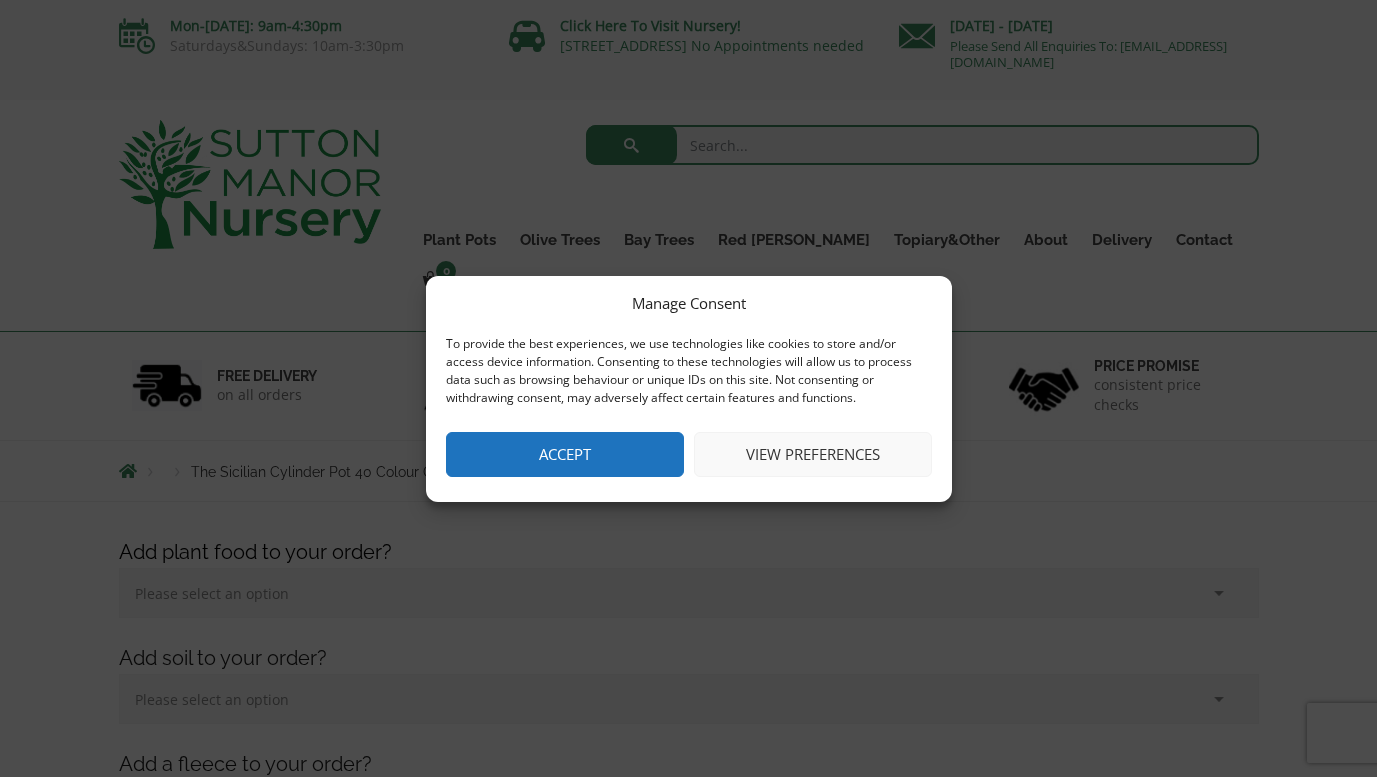scroll, scrollTop: 0, scrollLeft: 0, axis: both 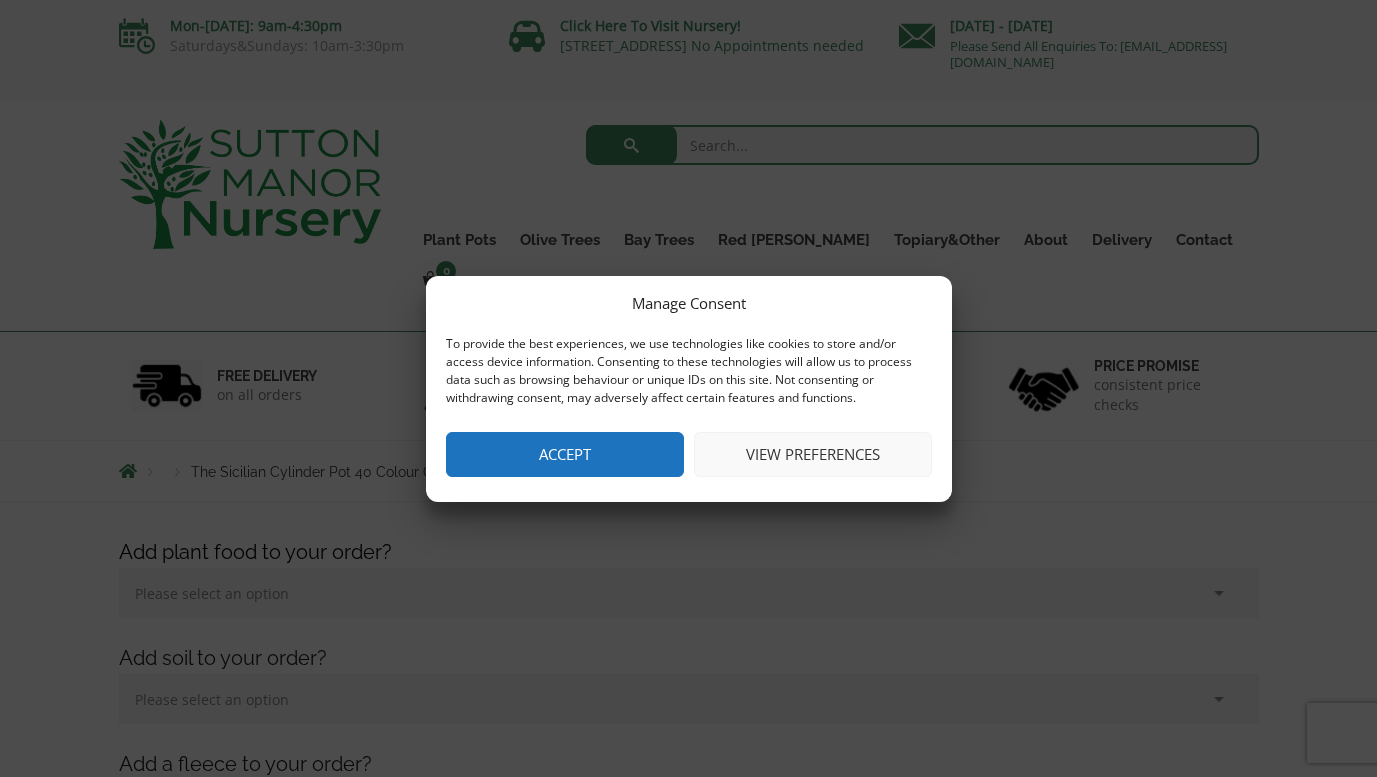 click on "Accept" at bounding box center (565, 454) 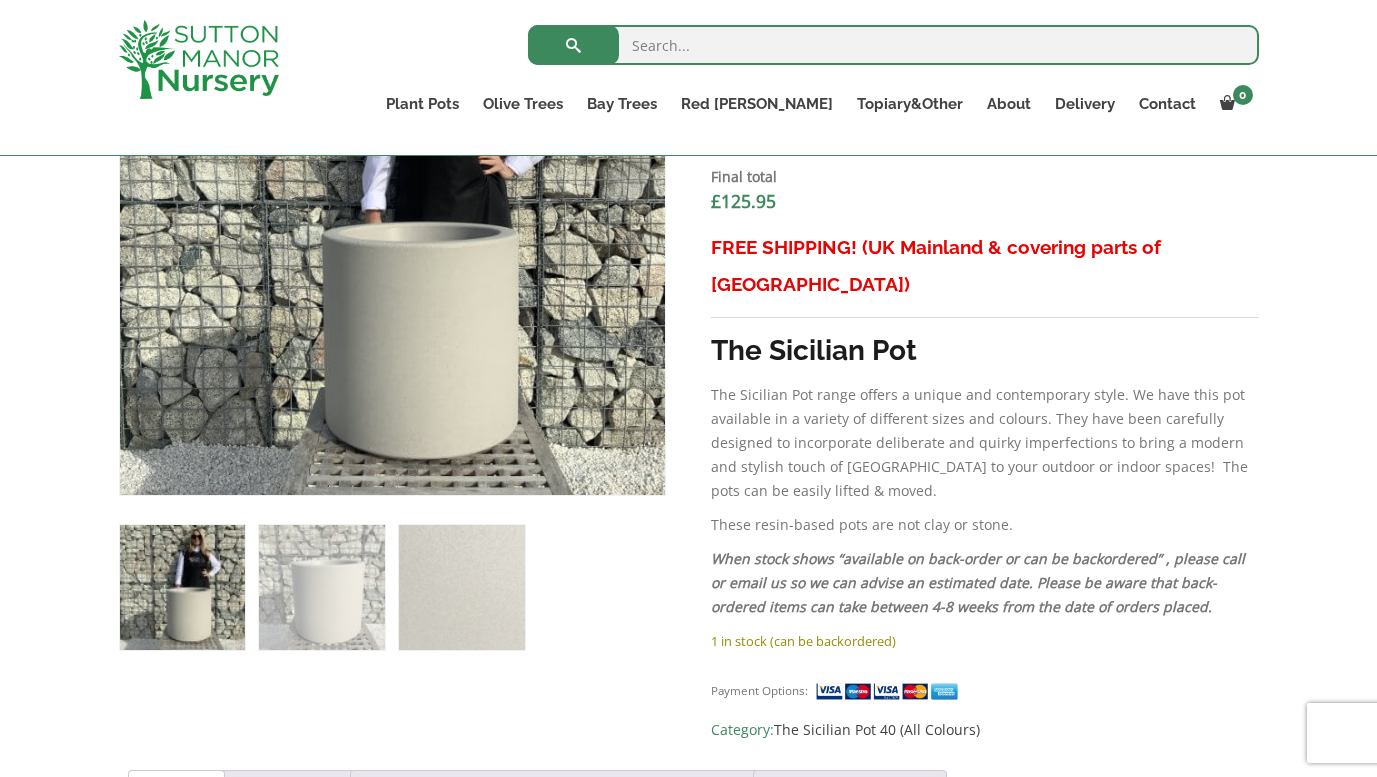 scroll, scrollTop: 881, scrollLeft: 0, axis: vertical 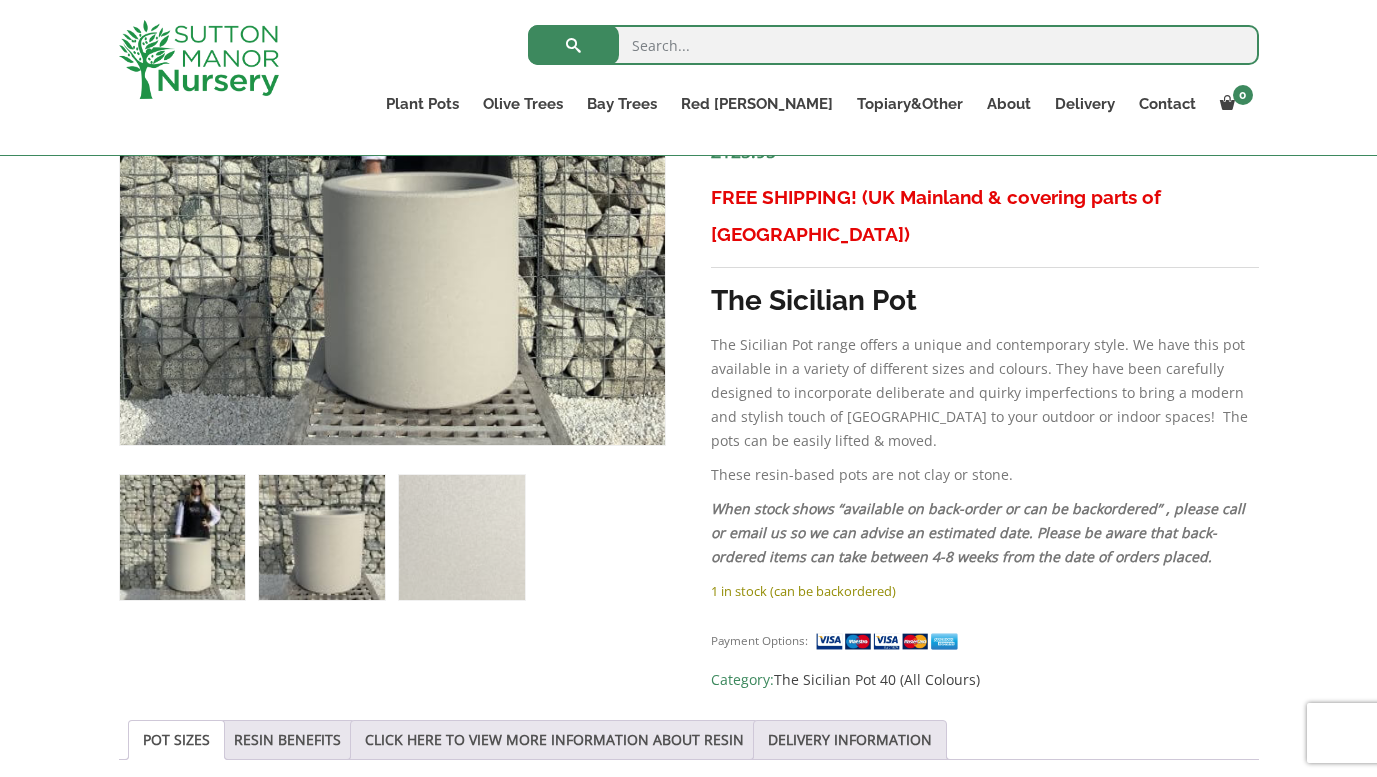 click at bounding box center [321, 537] 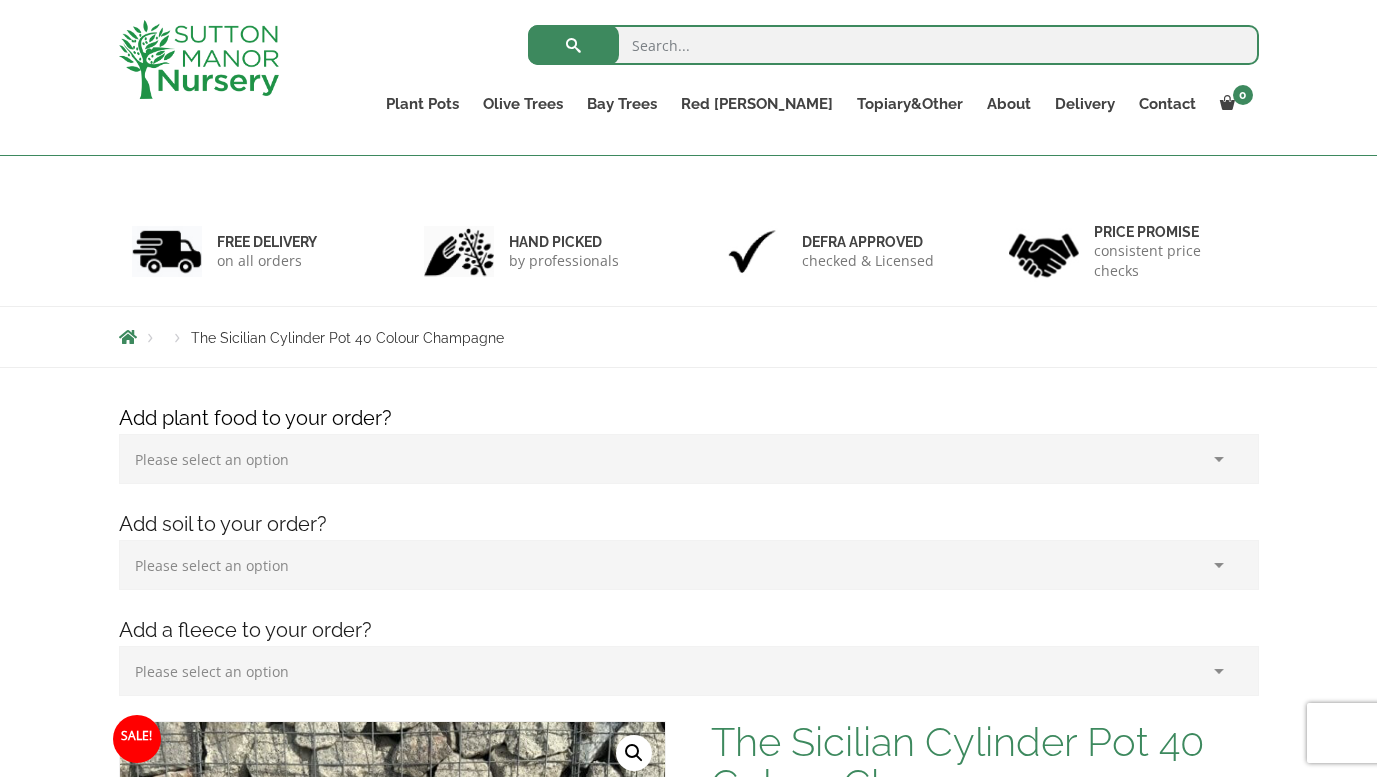 scroll, scrollTop: 0, scrollLeft: 0, axis: both 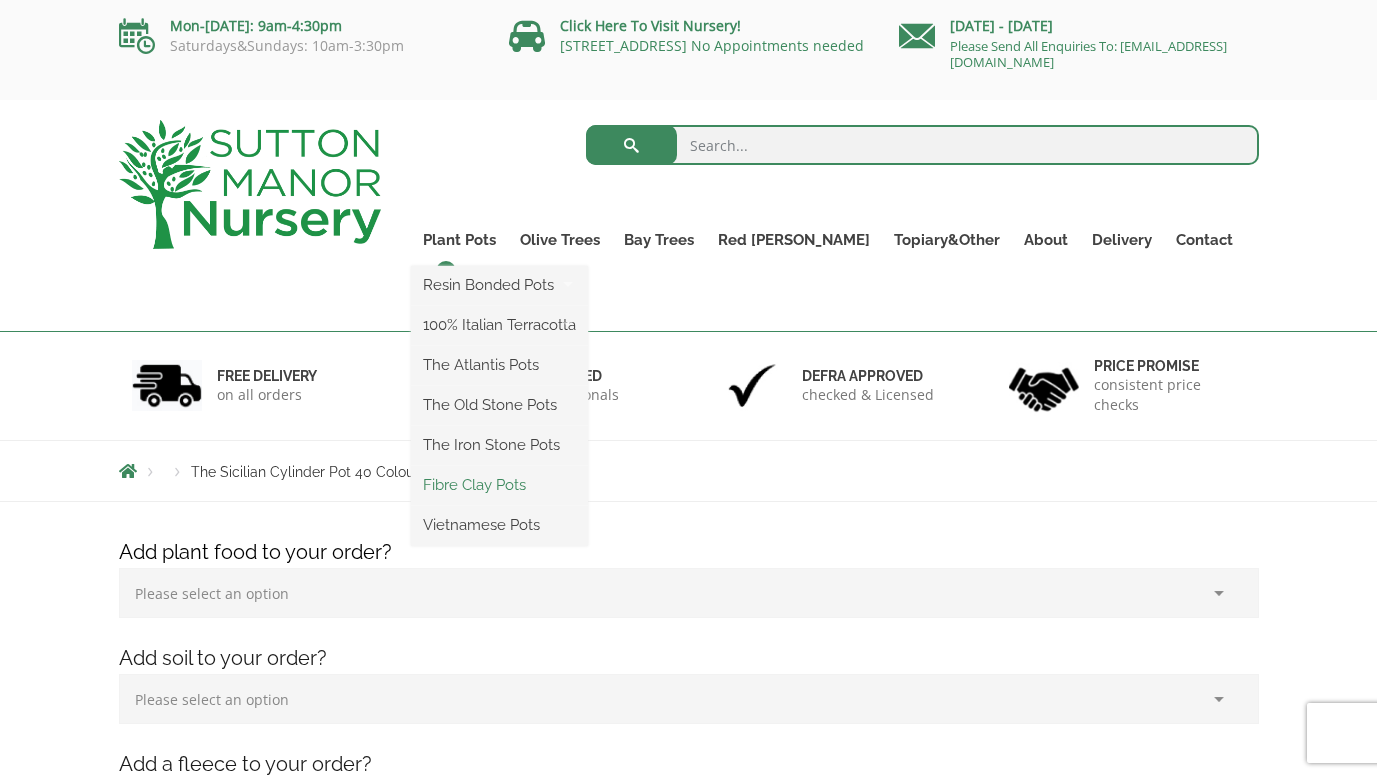 click on "Fibre Clay Pots" at bounding box center [499, 485] 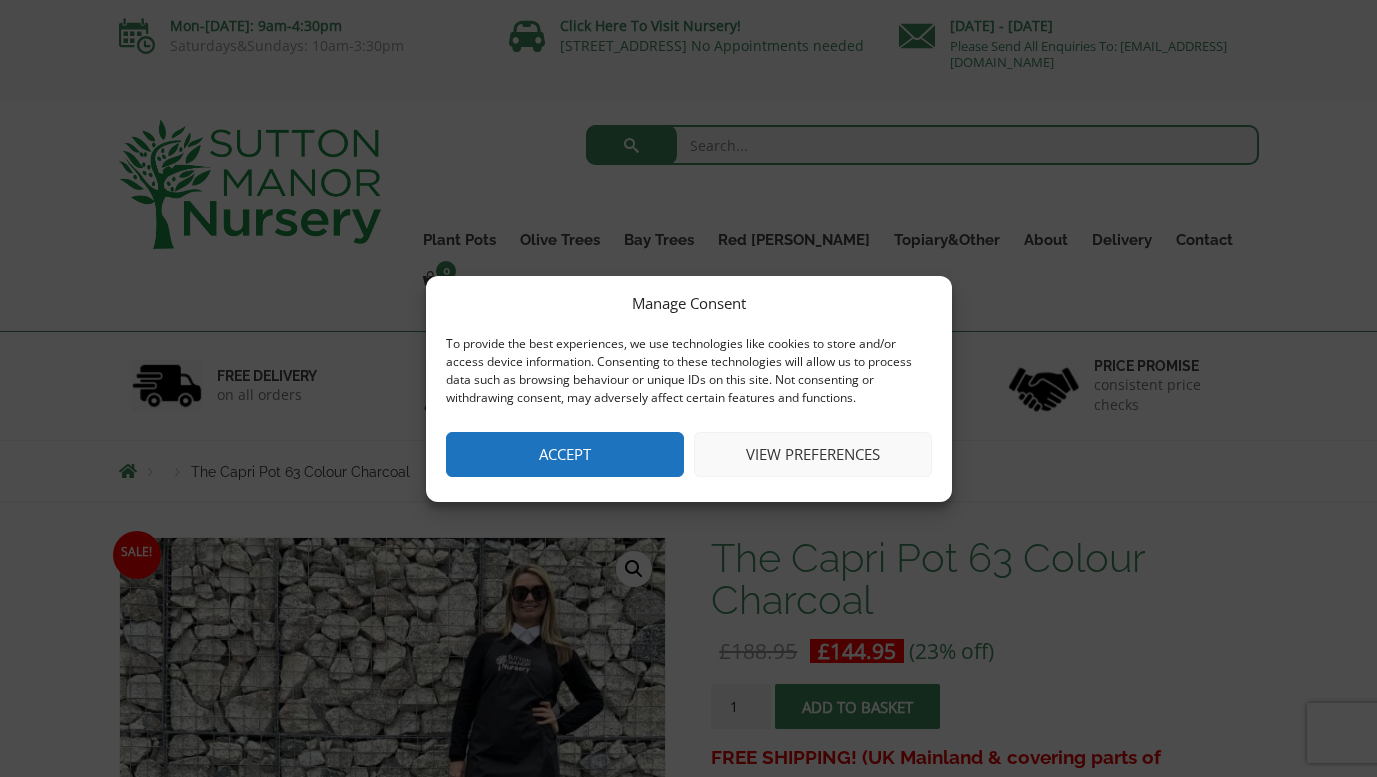 scroll, scrollTop: 0, scrollLeft: 0, axis: both 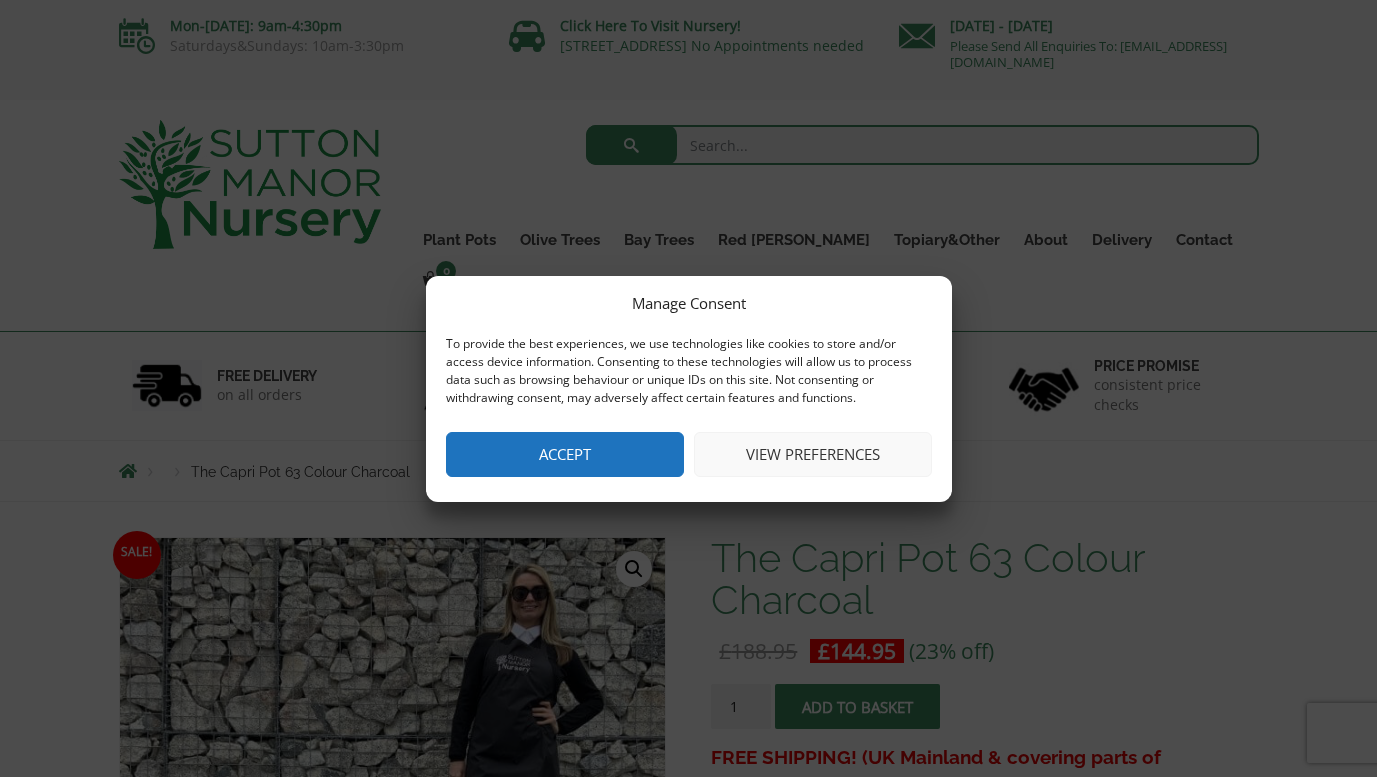 click on "Accept" at bounding box center (565, 454) 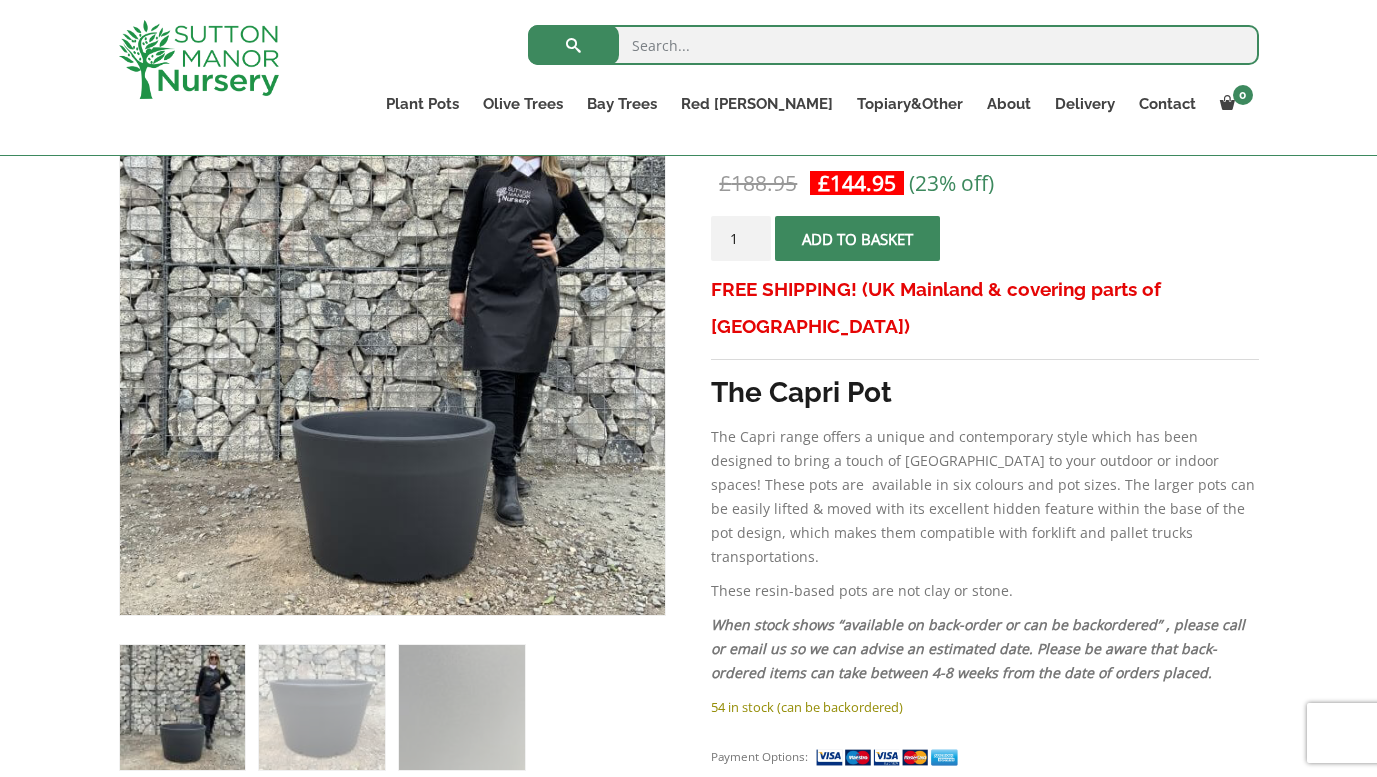 scroll, scrollTop: 17, scrollLeft: 0, axis: vertical 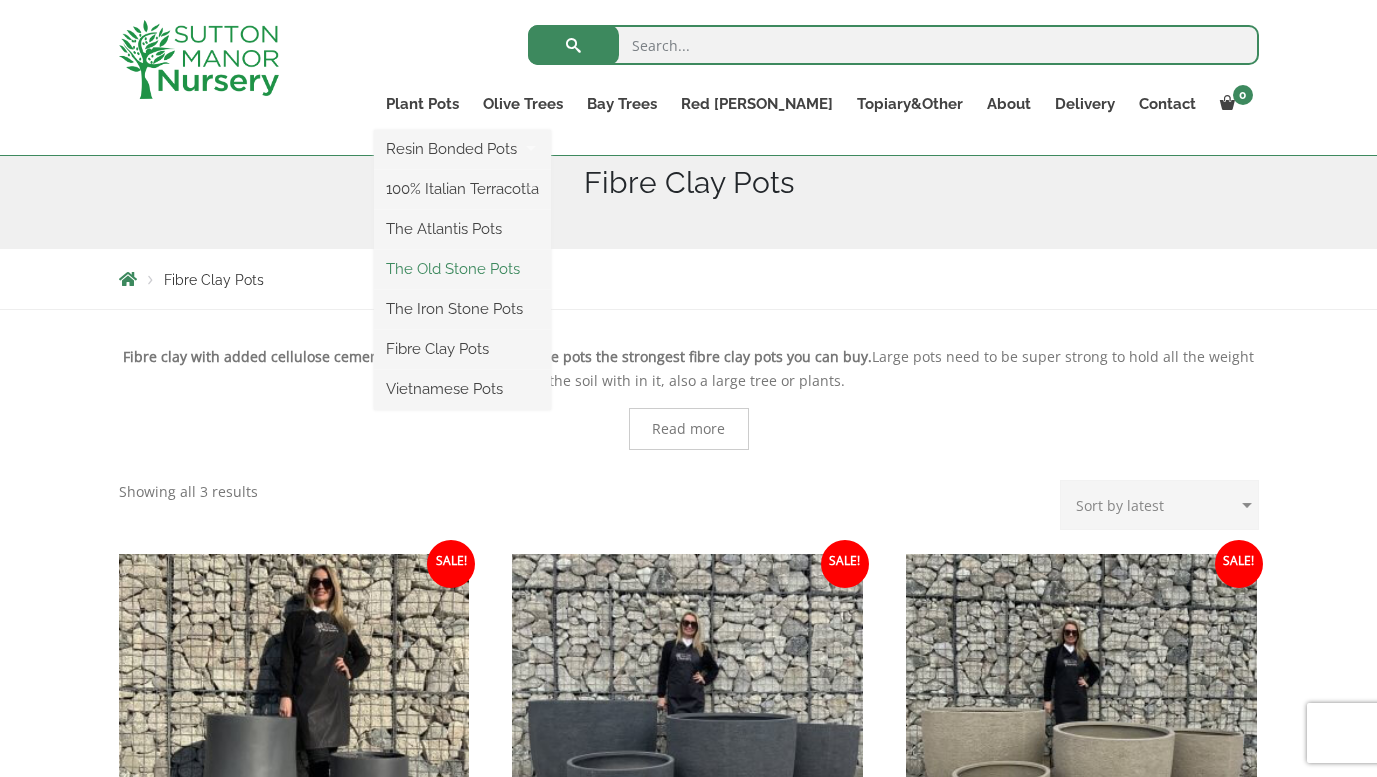 click on "The Old Stone Pots" at bounding box center [462, 269] 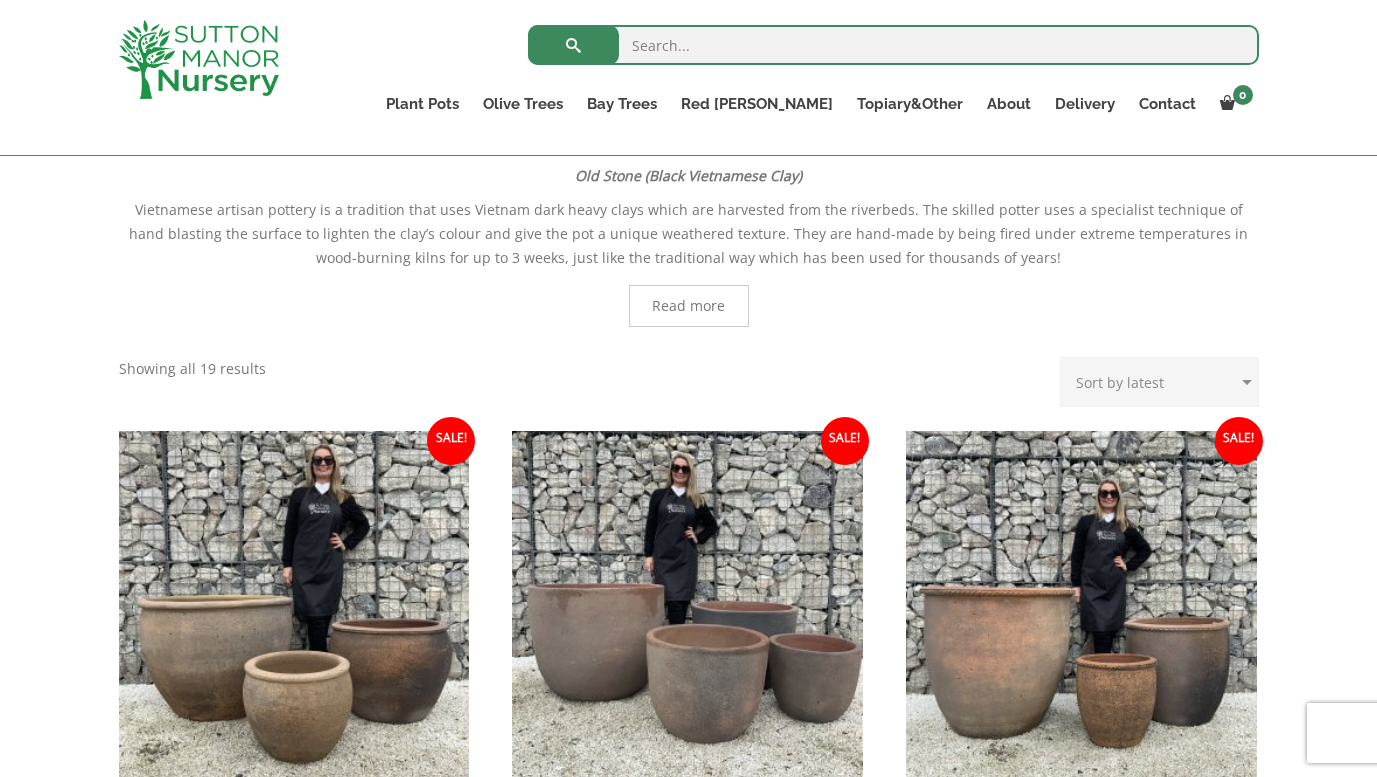 scroll, scrollTop: 0, scrollLeft: 0, axis: both 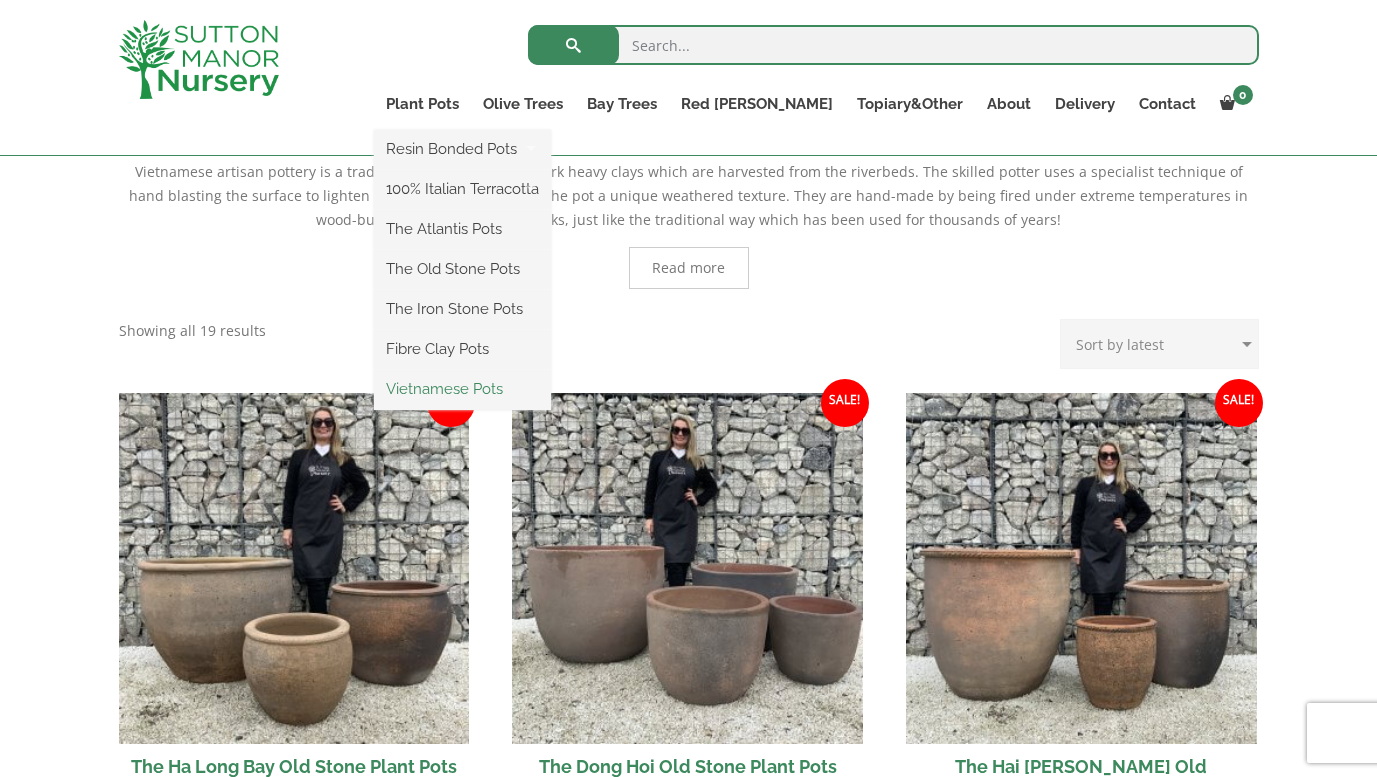 click on "Vietnamese Pots" at bounding box center (462, 389) 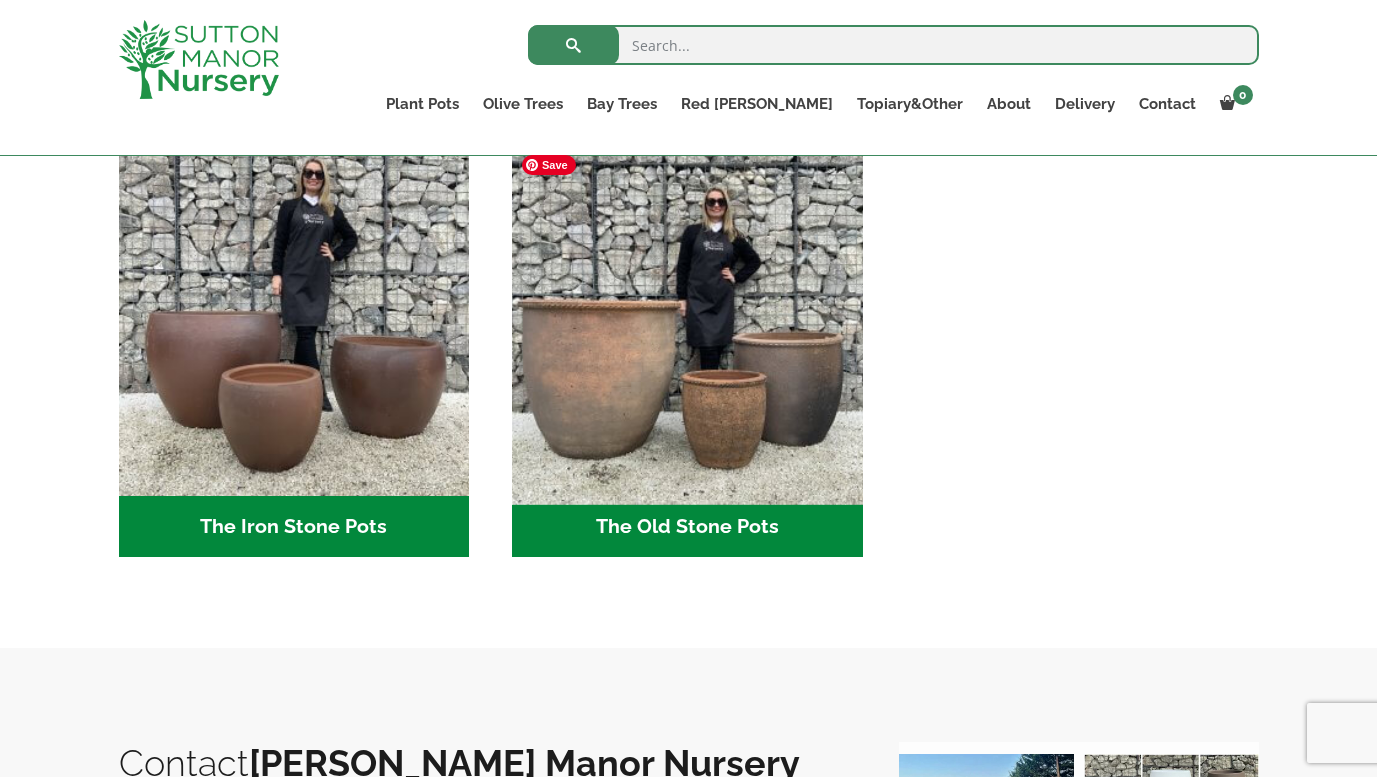 scroll, scrollTop: 1064, scrollLeft: 0, axis: vertical 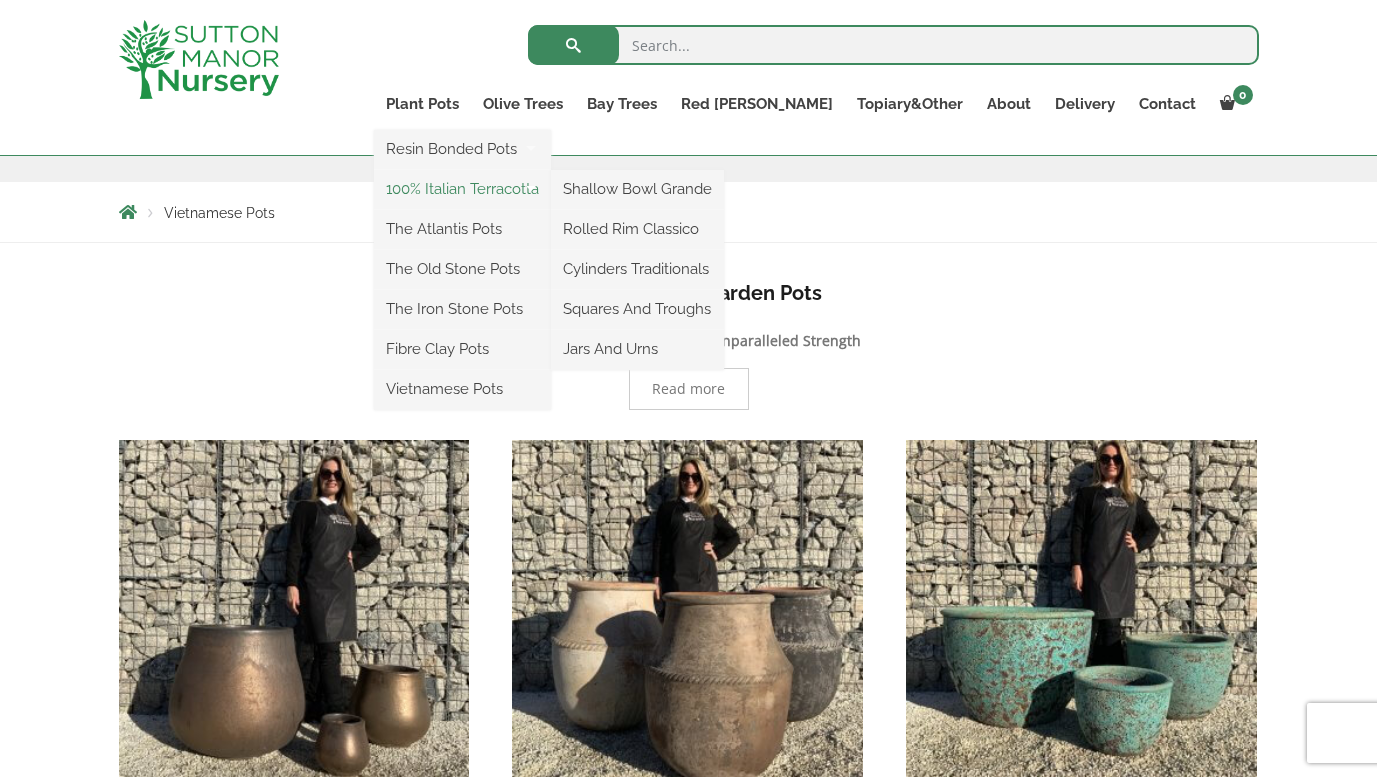 click on "100% Italian Terracotta" at bounding box center [462, 189] 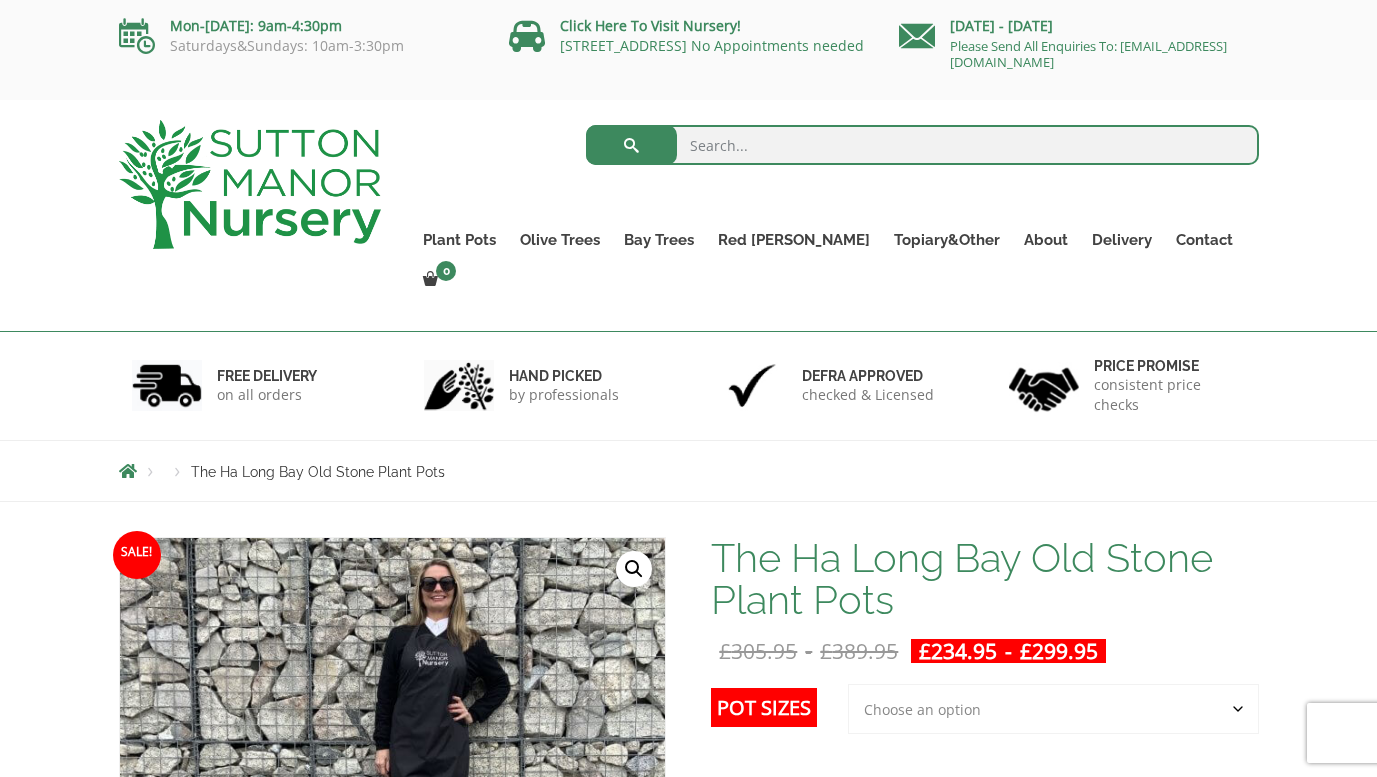 scroll, scrollTop: 0, scrollLeft: 0, axis: both 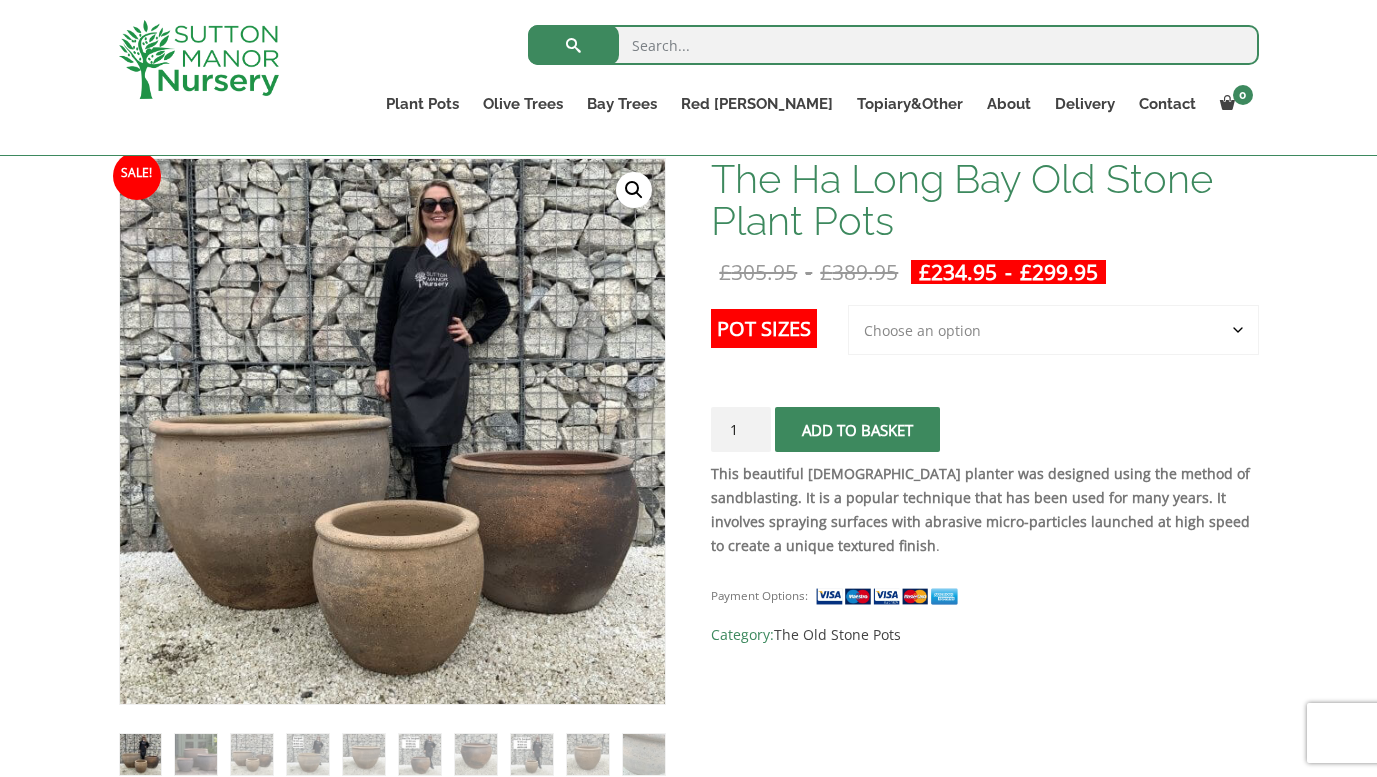 click on "Choose an option 3rd to Largest Pot In The Picture 2nd to Largest Pot In The Picture" 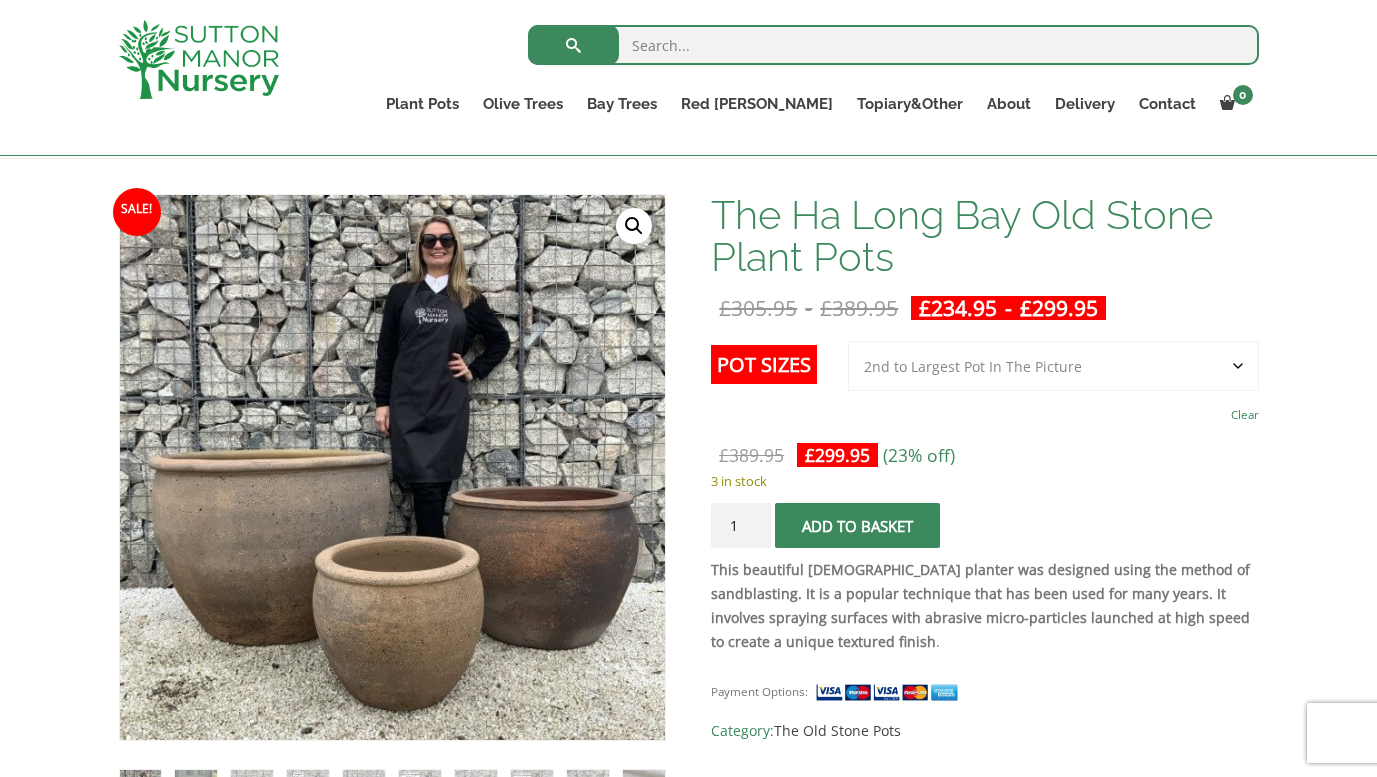 scroll, scrollTop: 153, scrollLeft: 0, axis: vertical 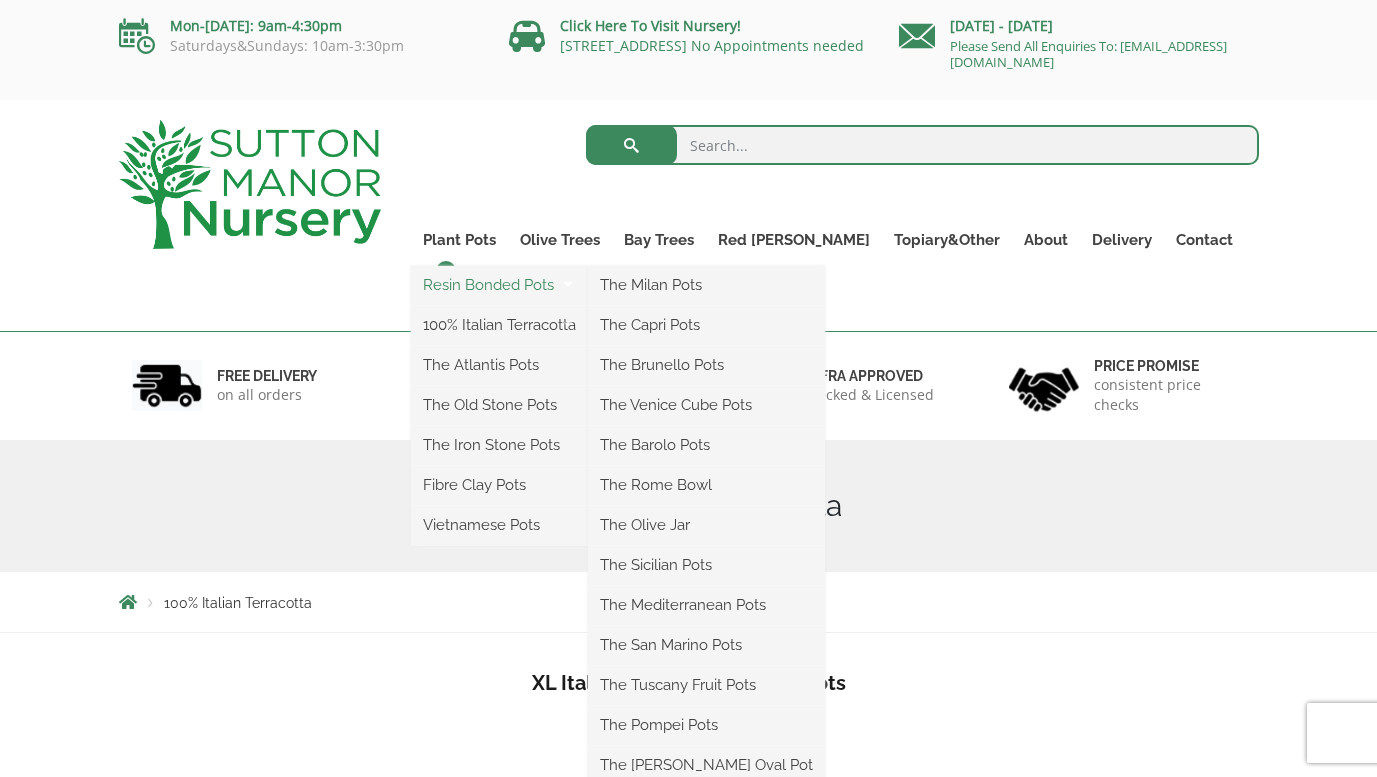 click on "Resin Bonded Pots" at bounding box center (499, 285) 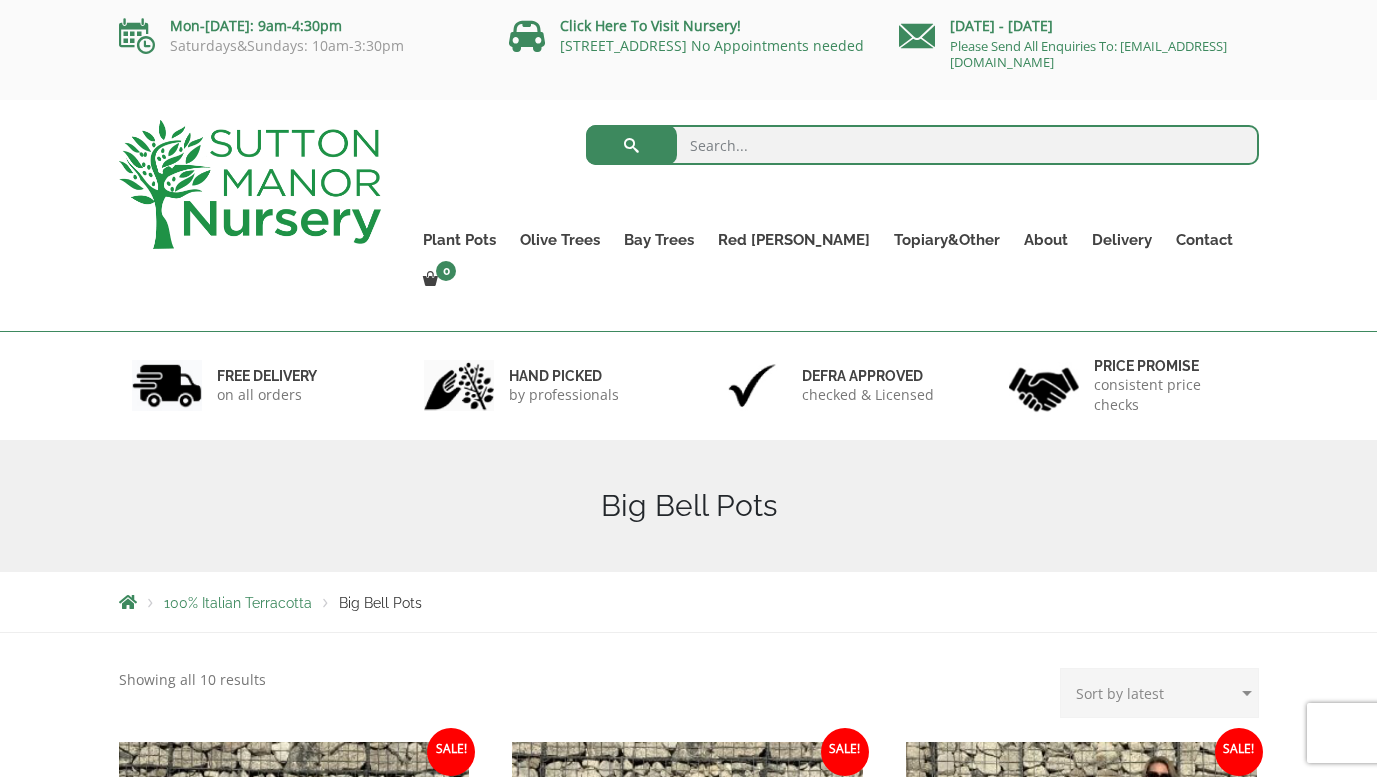 scroll, scrollTop: 0, scrollLeft: 0, axis: both 